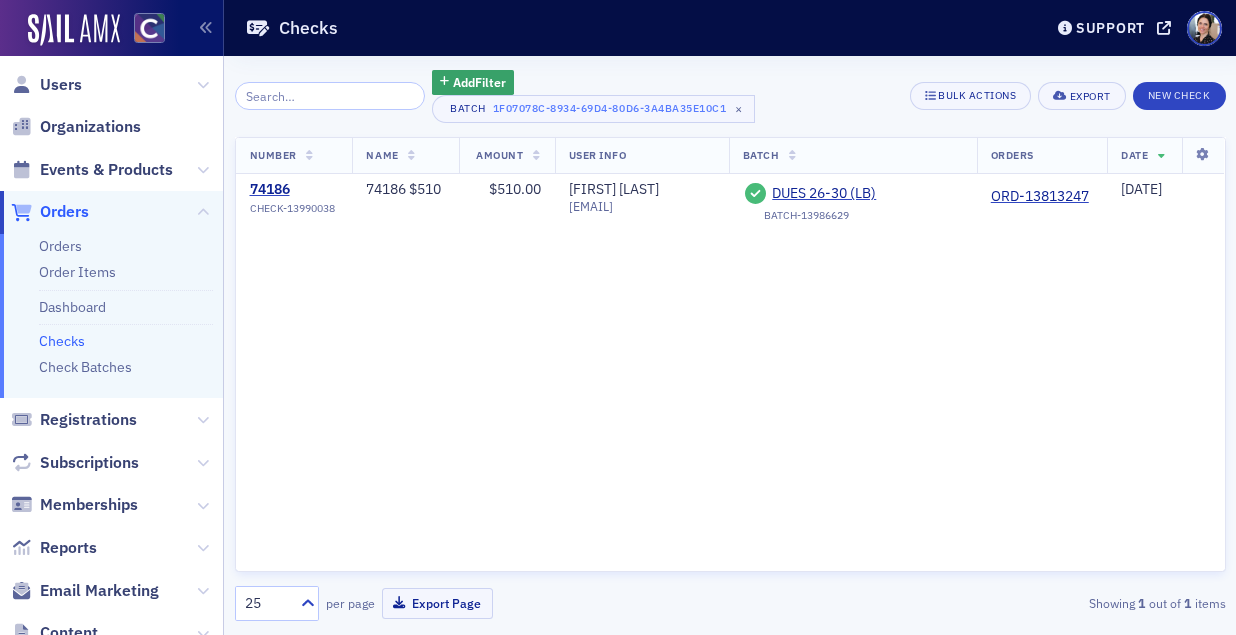 scroll, scrollTop: 0, scrollLeft: 0, axis: both 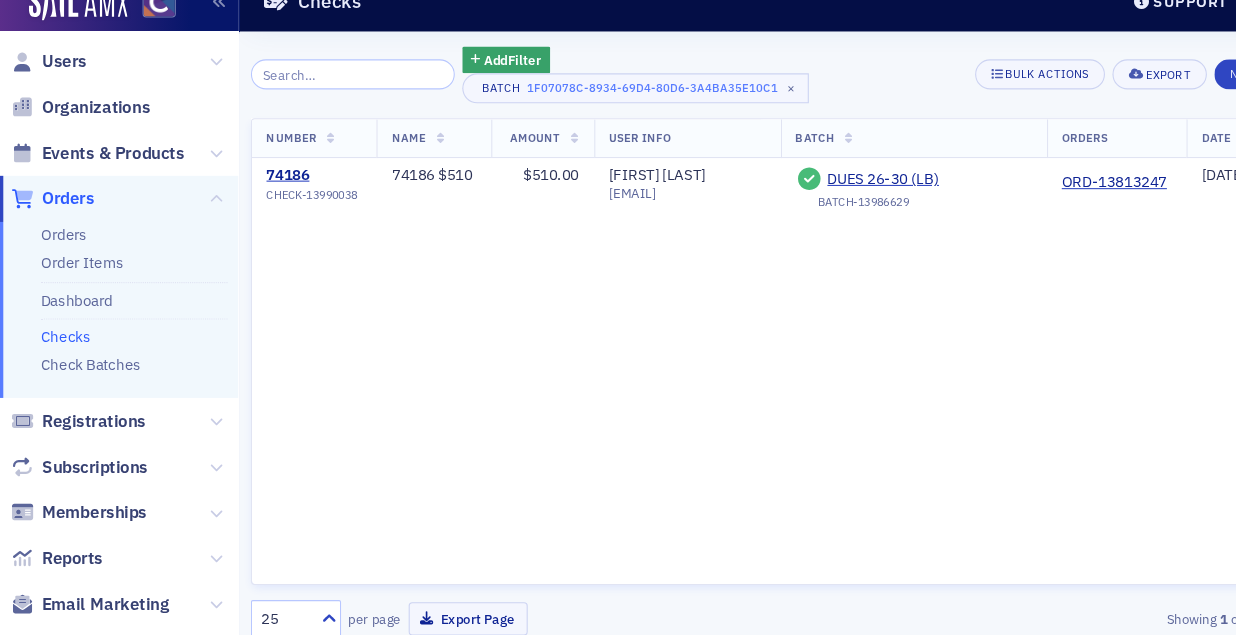 click on "Checks" 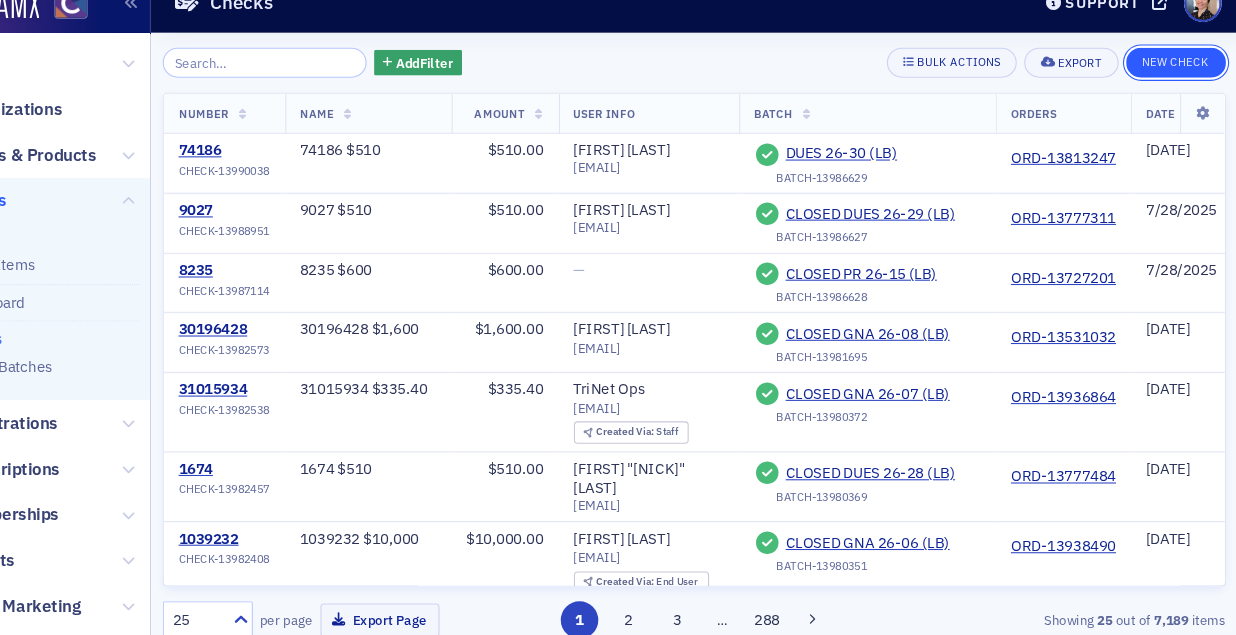 click on "New Check" 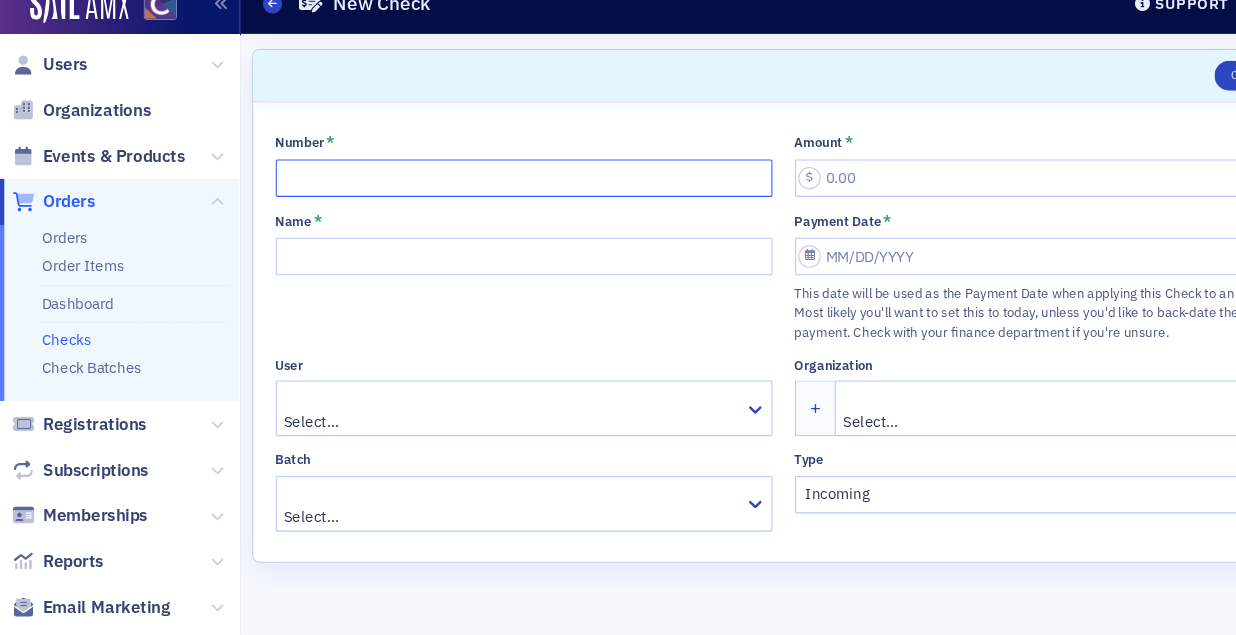 click on "Number *" 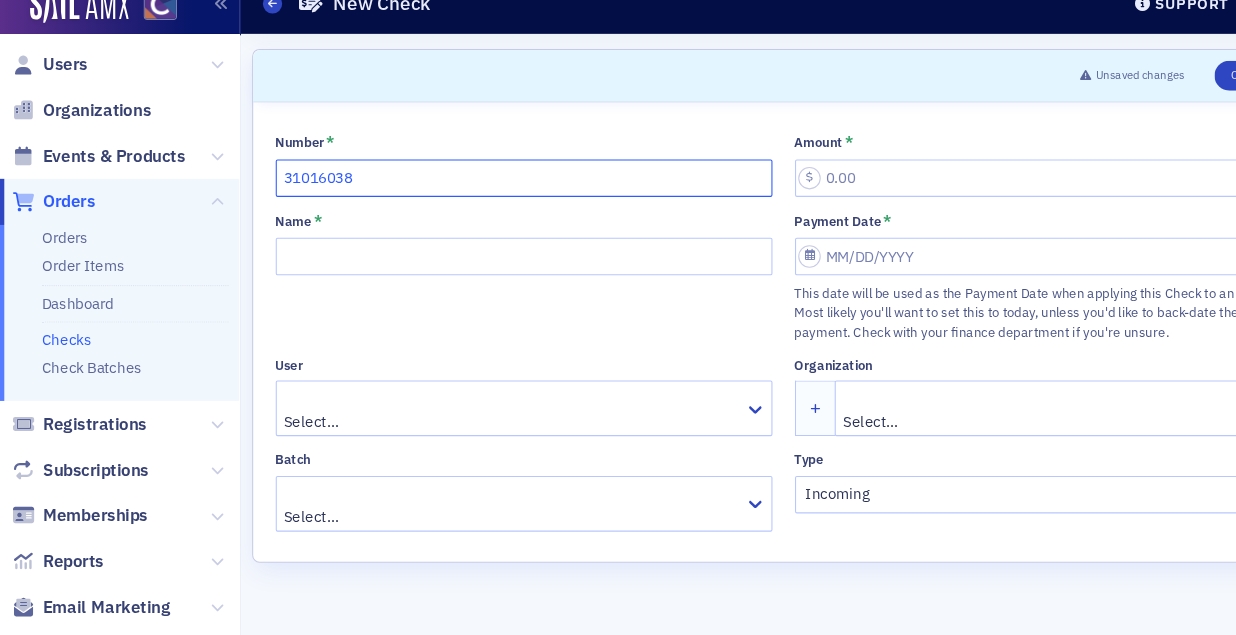 type on "31016038" 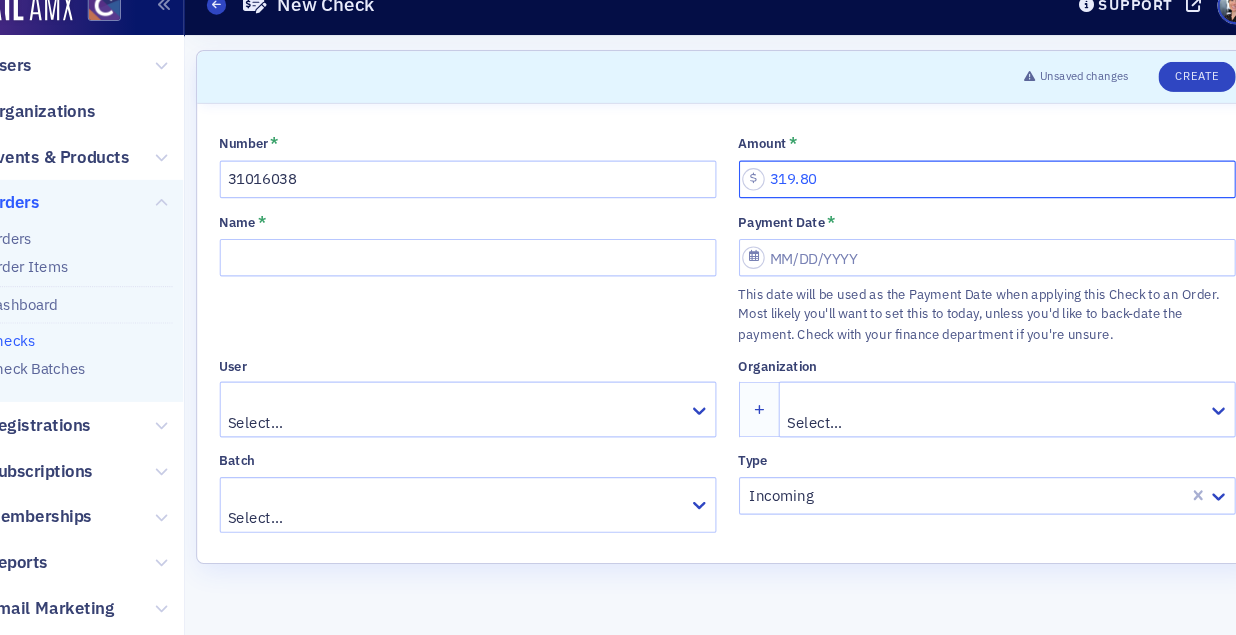type on "319.80" 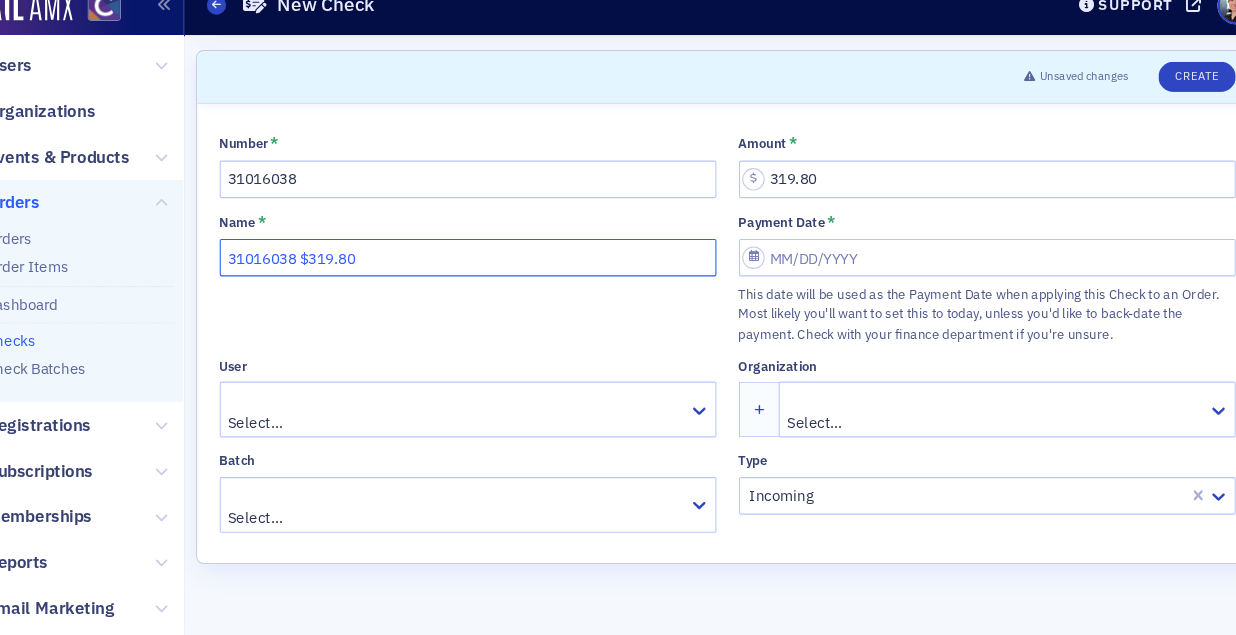 type on "31016038 $319.80" 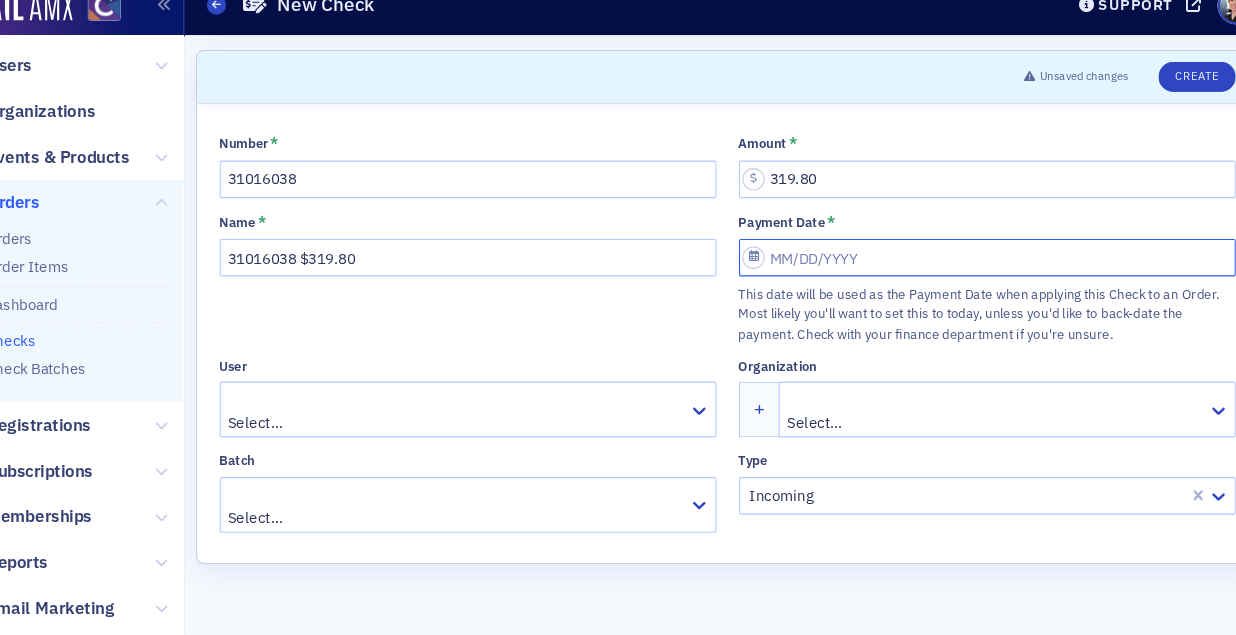 select on "7" 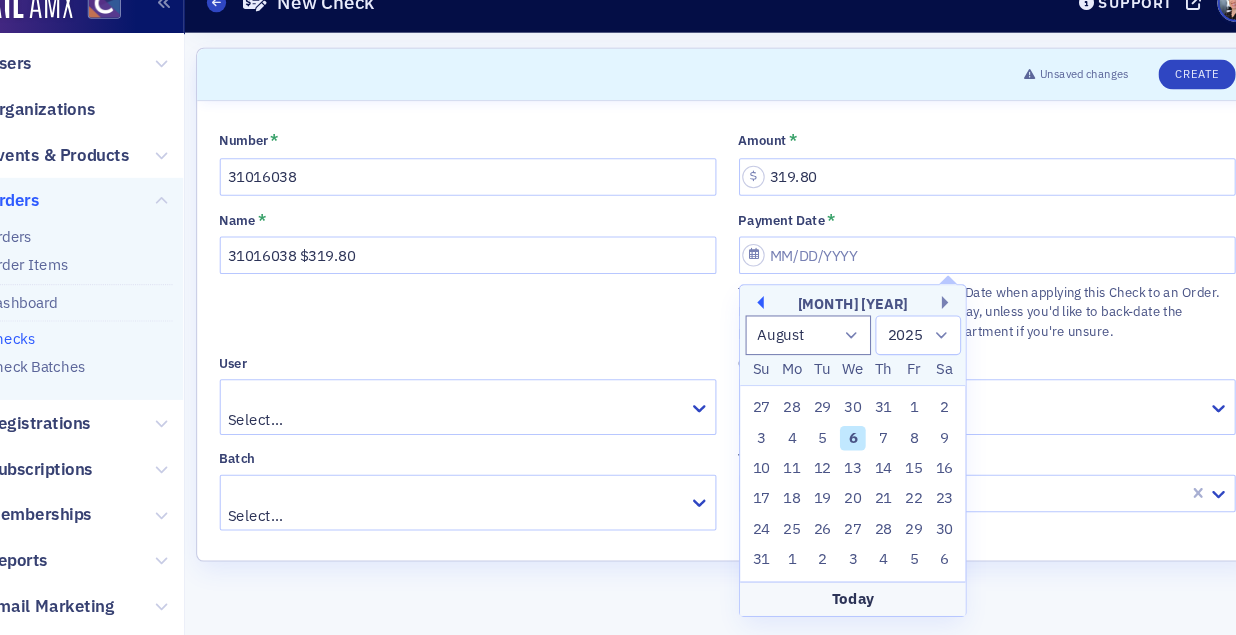 click on "Previous Month" at bounding box center [758, 308] 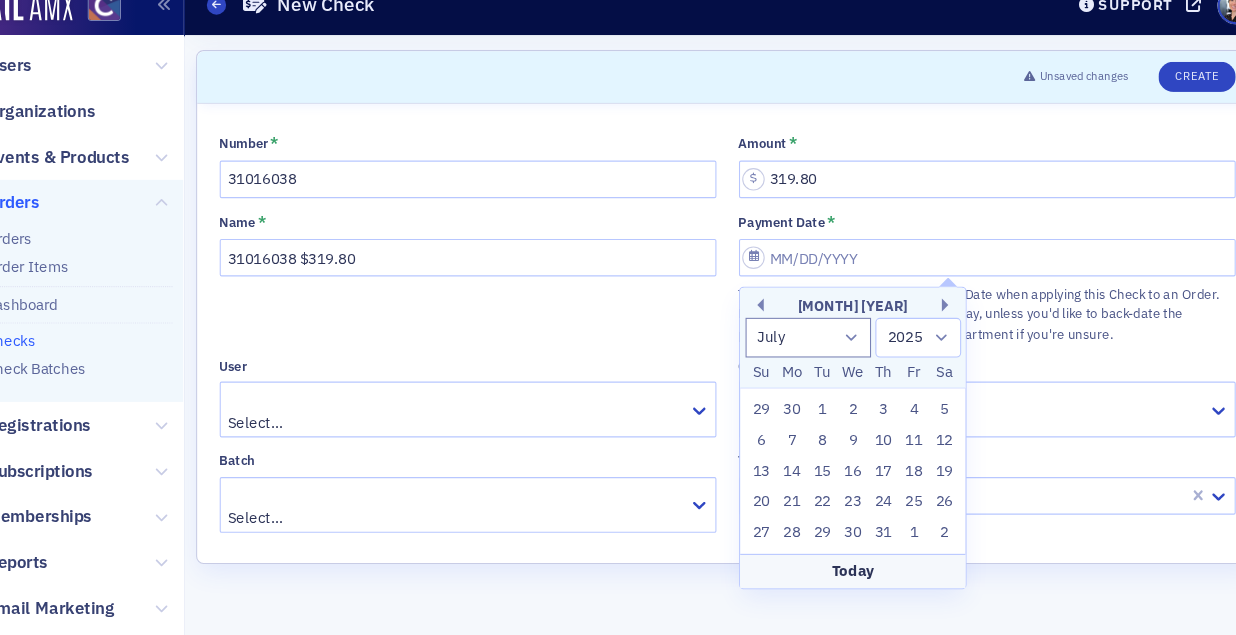 click on "28" at bounding box center (790, 519) 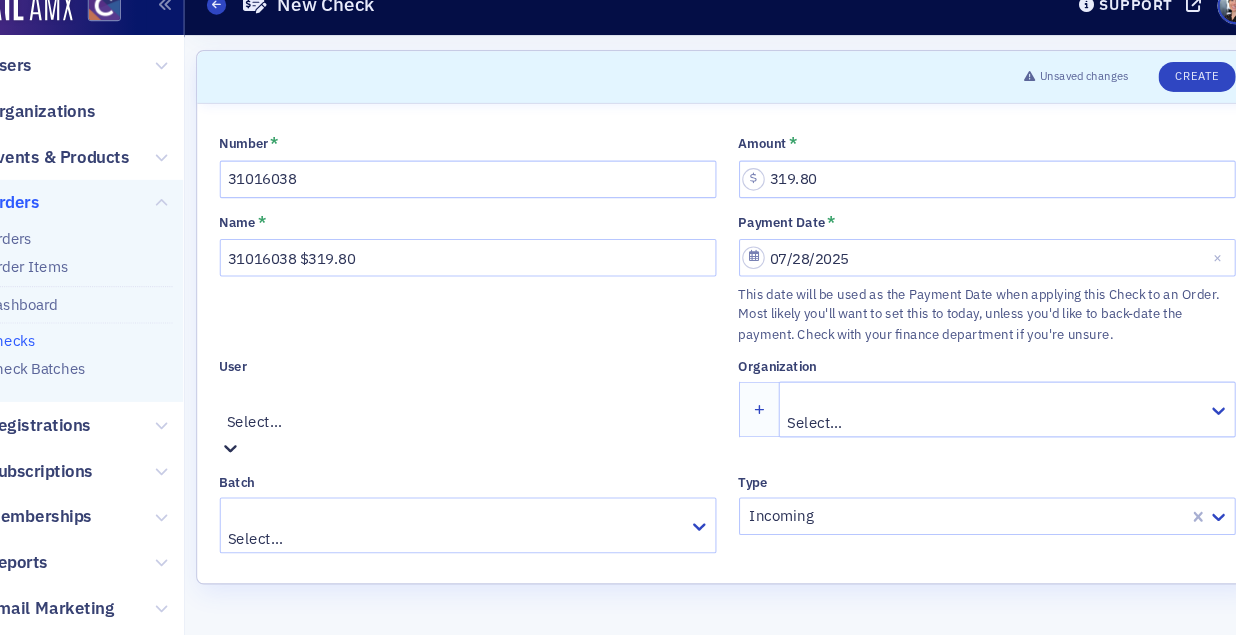 click 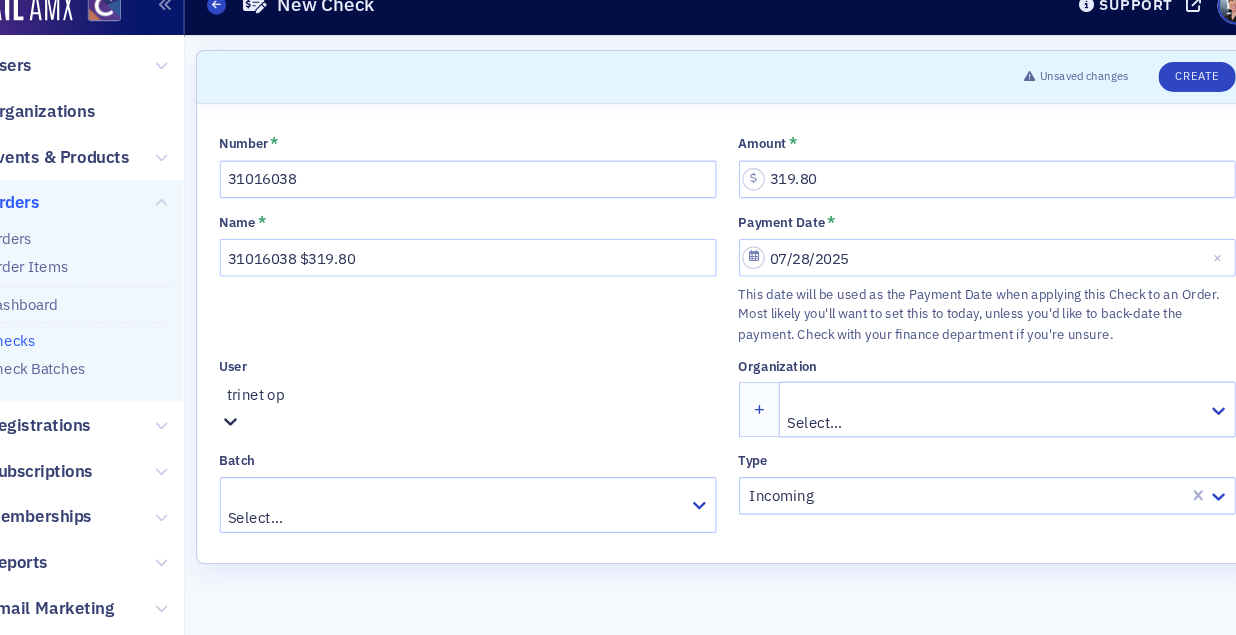 type on "trinet ops" 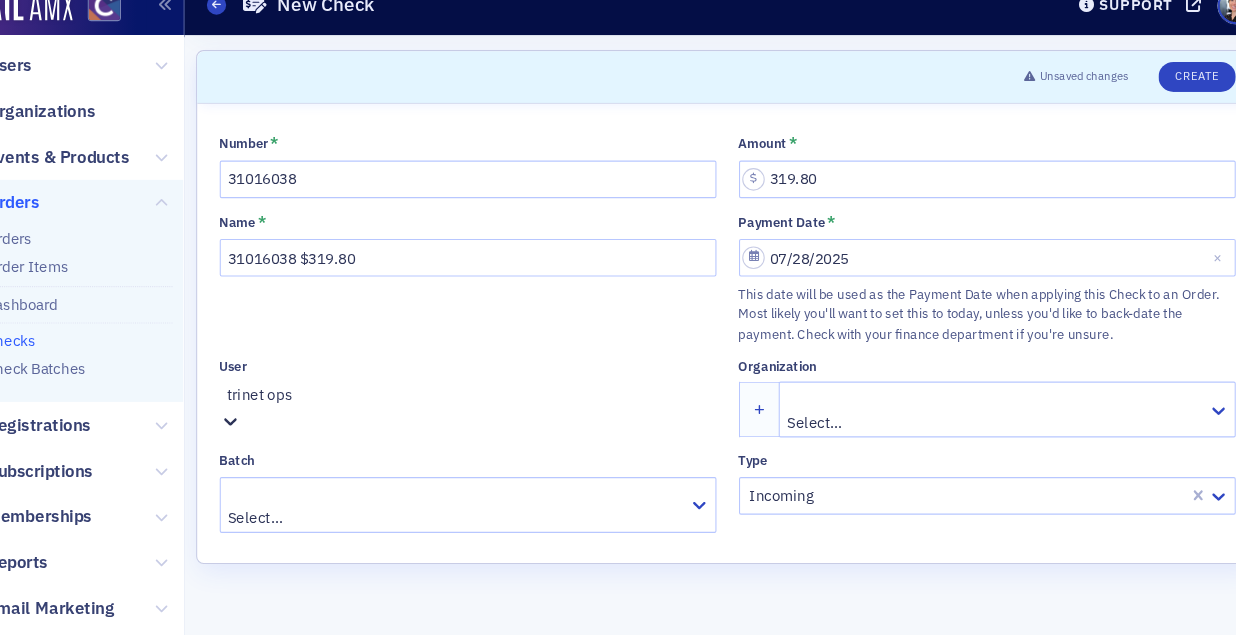 drag, startPoint x: 386, startPoint y: 484, endPoint x: 480, endPoint y: 444, distance: 102.156746 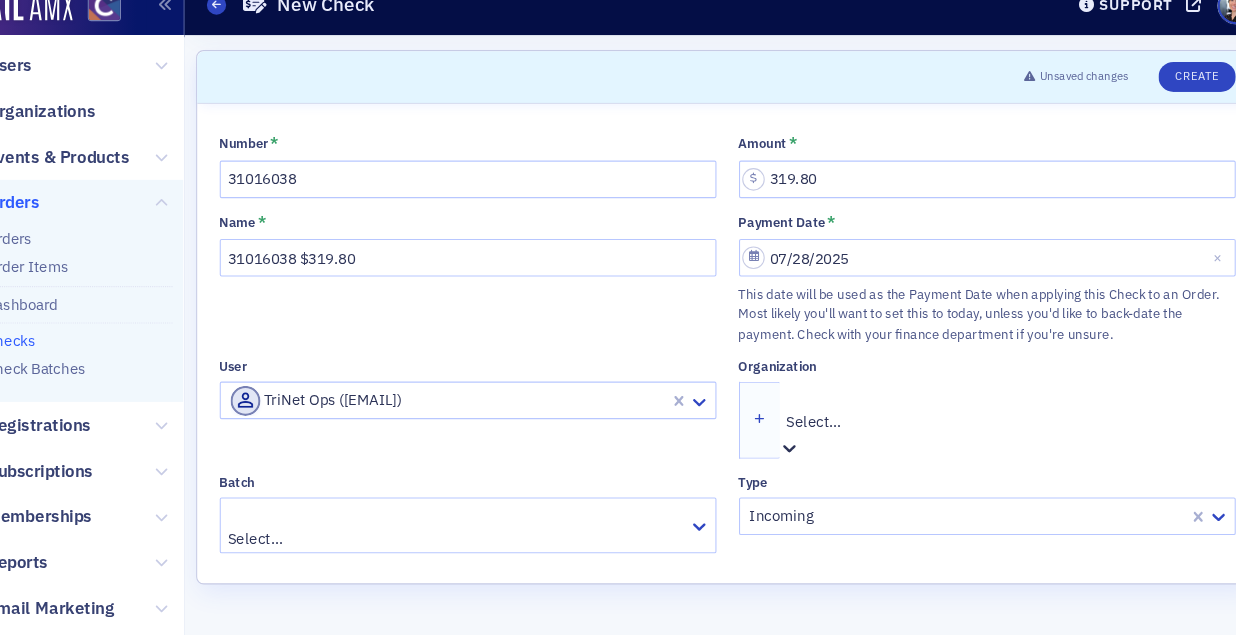click 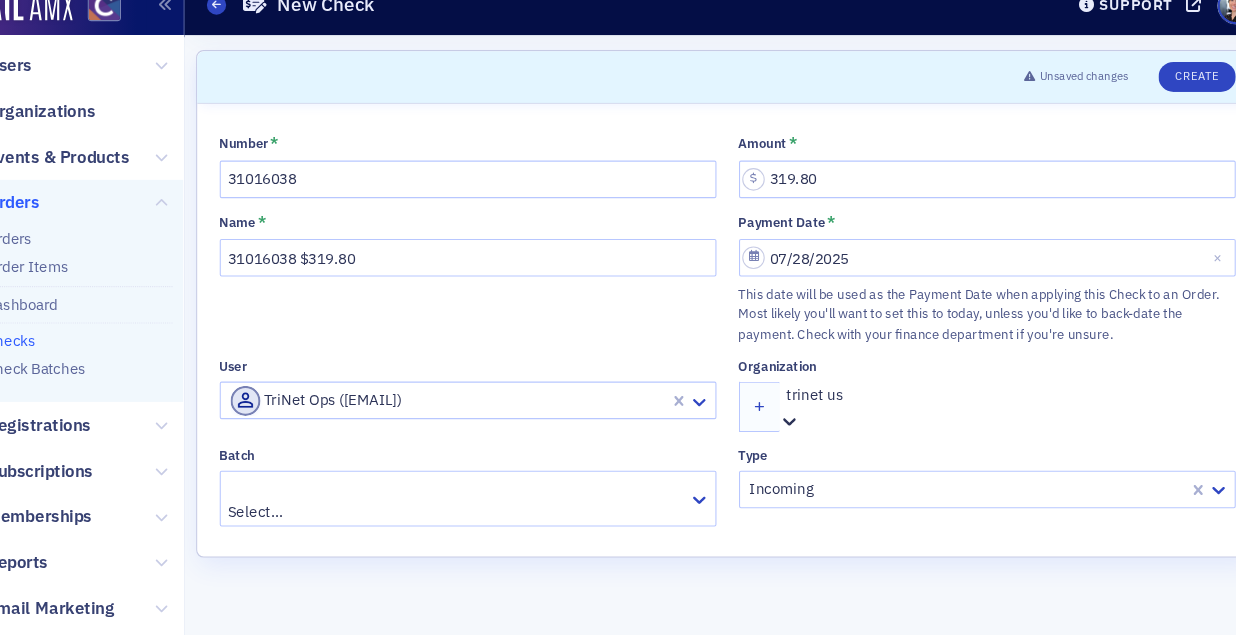 type on "trinet usa" 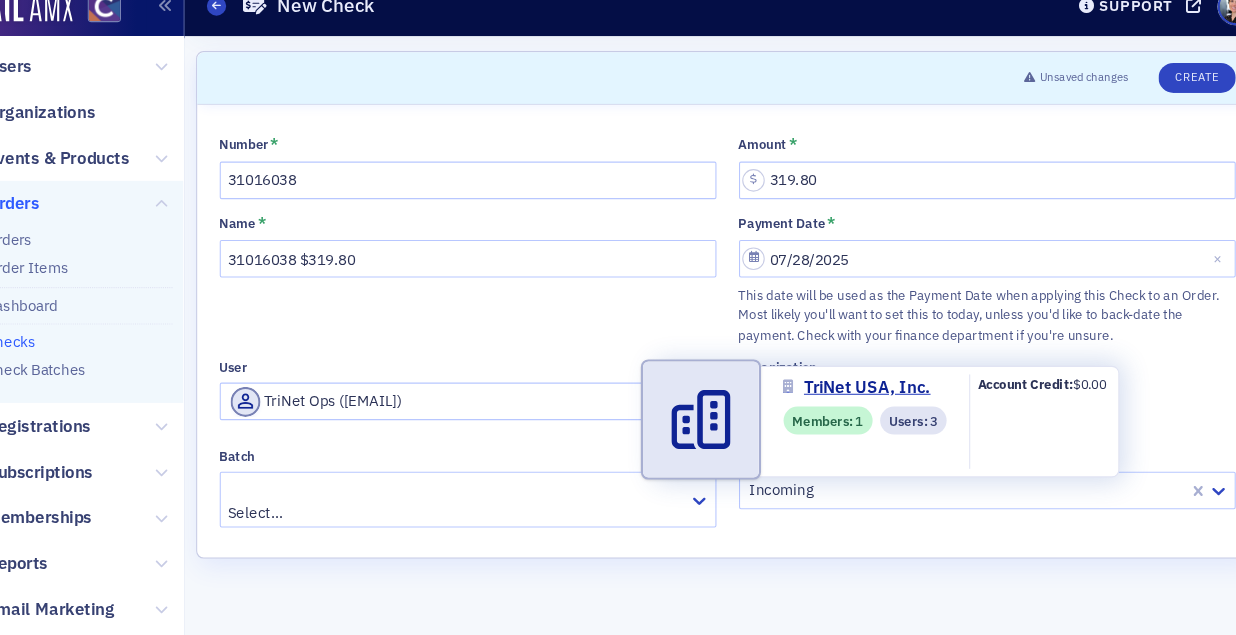 click on "TriNet USA, Inc." at bounding box center (91, 666) 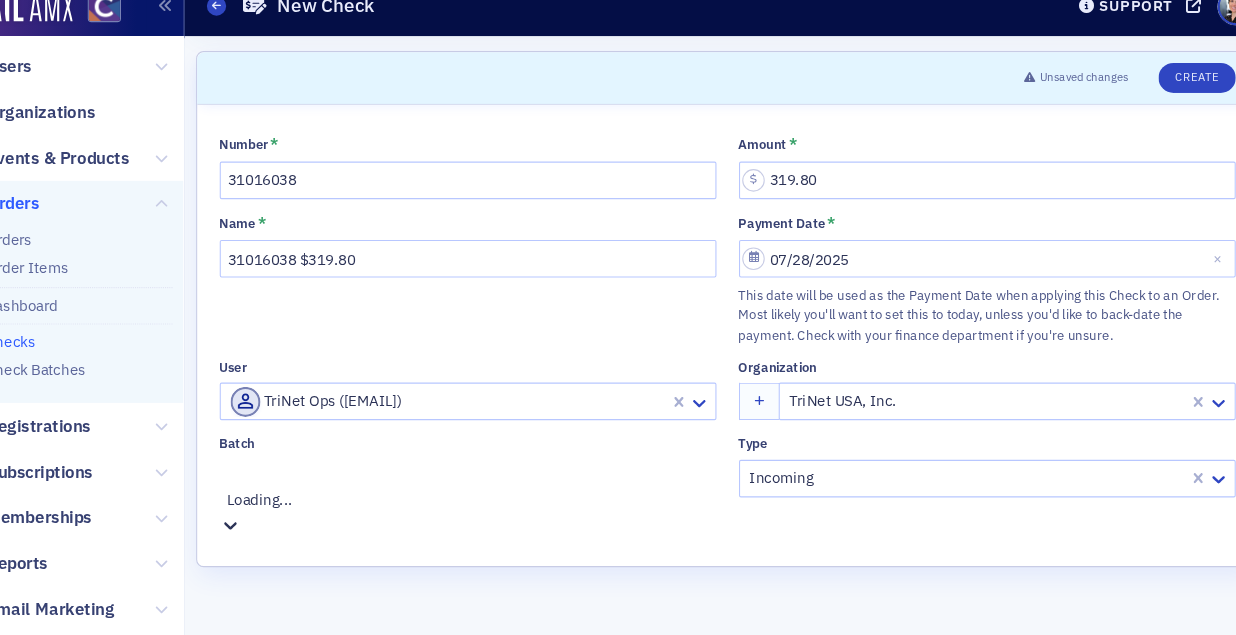click 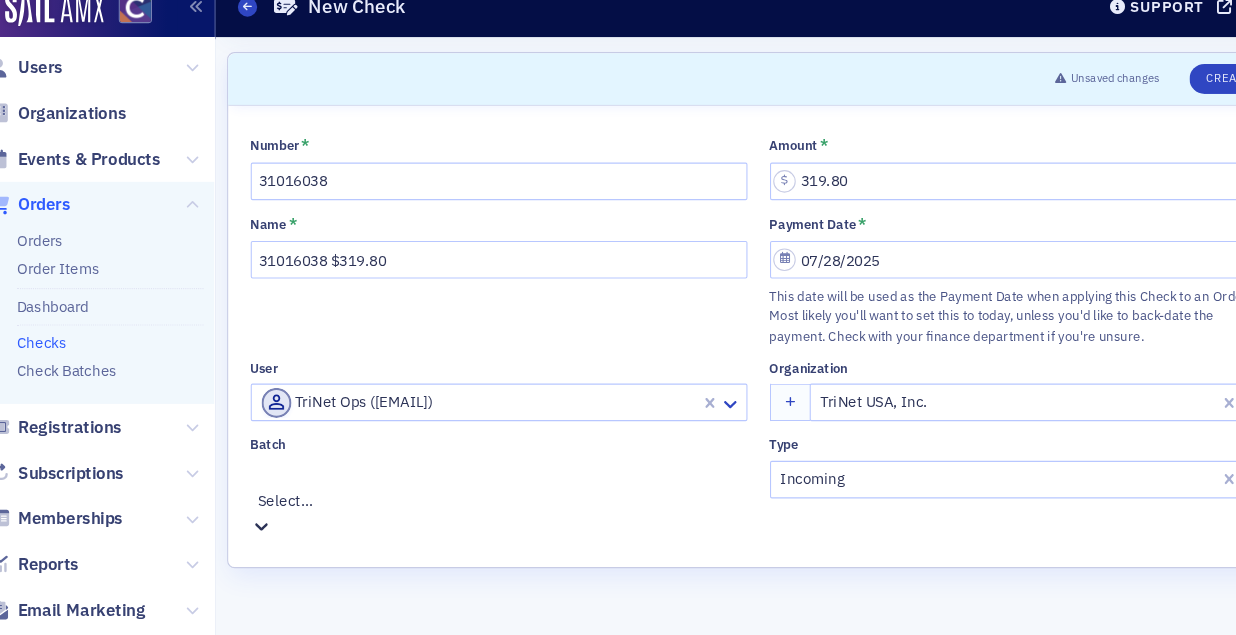 drag, startPoint x: 315, startPoint y: 511, endPoint x: 334, endPoint y: 540, distance: 34.669872 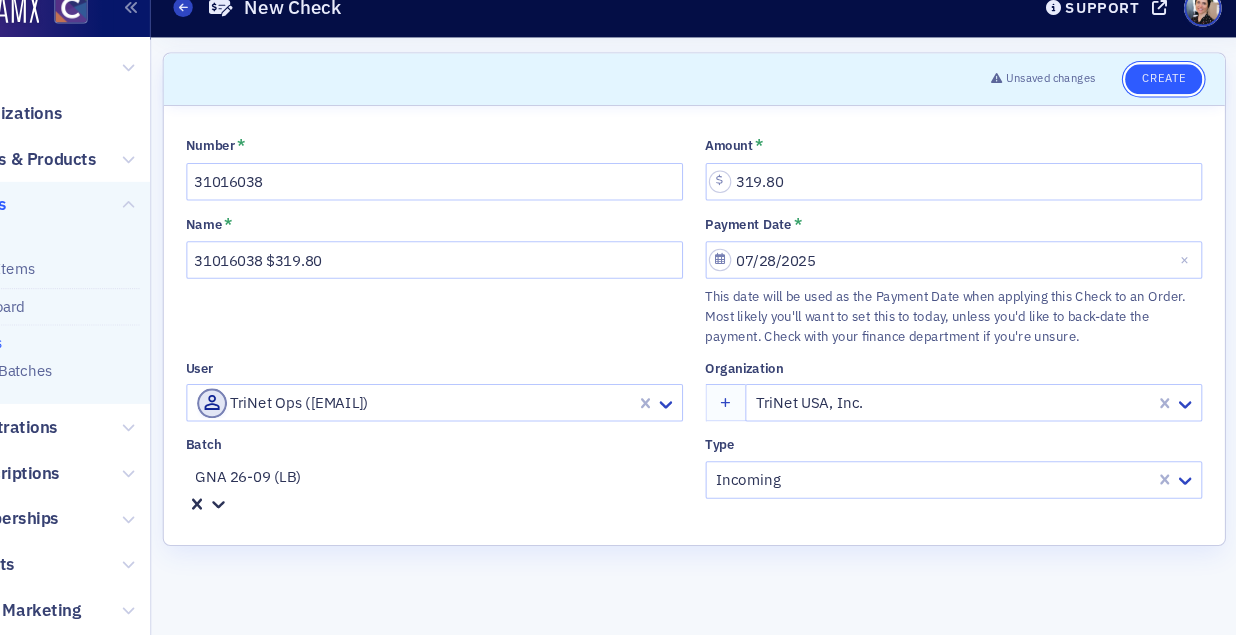 click on "Create" 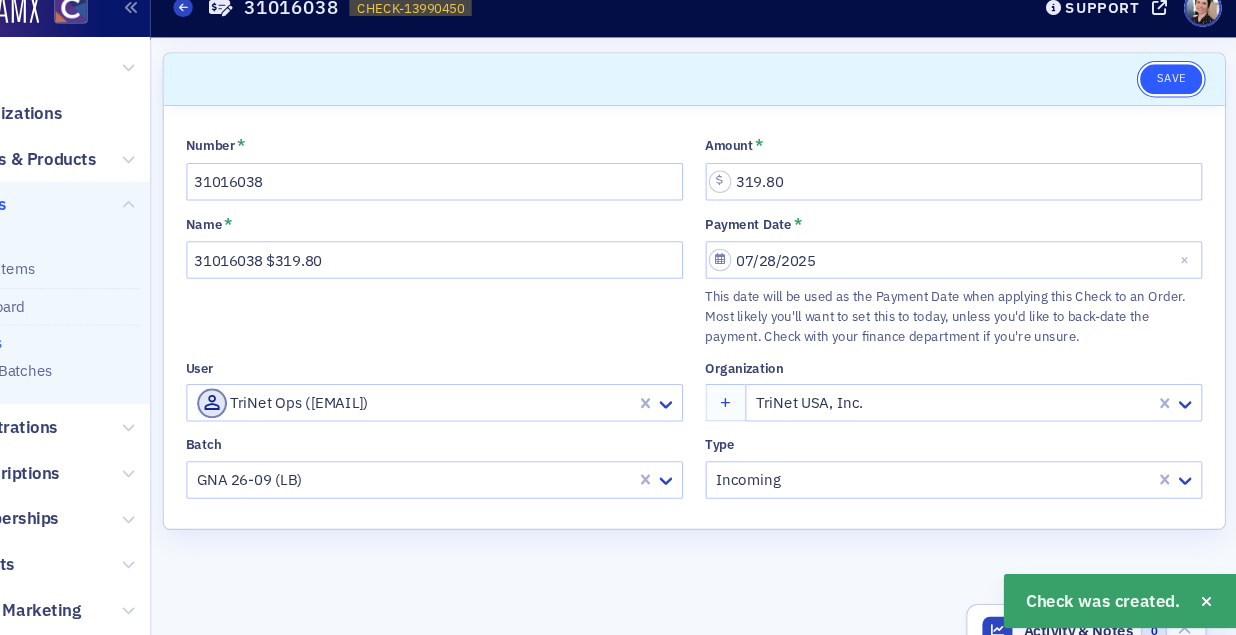 click on "Save" 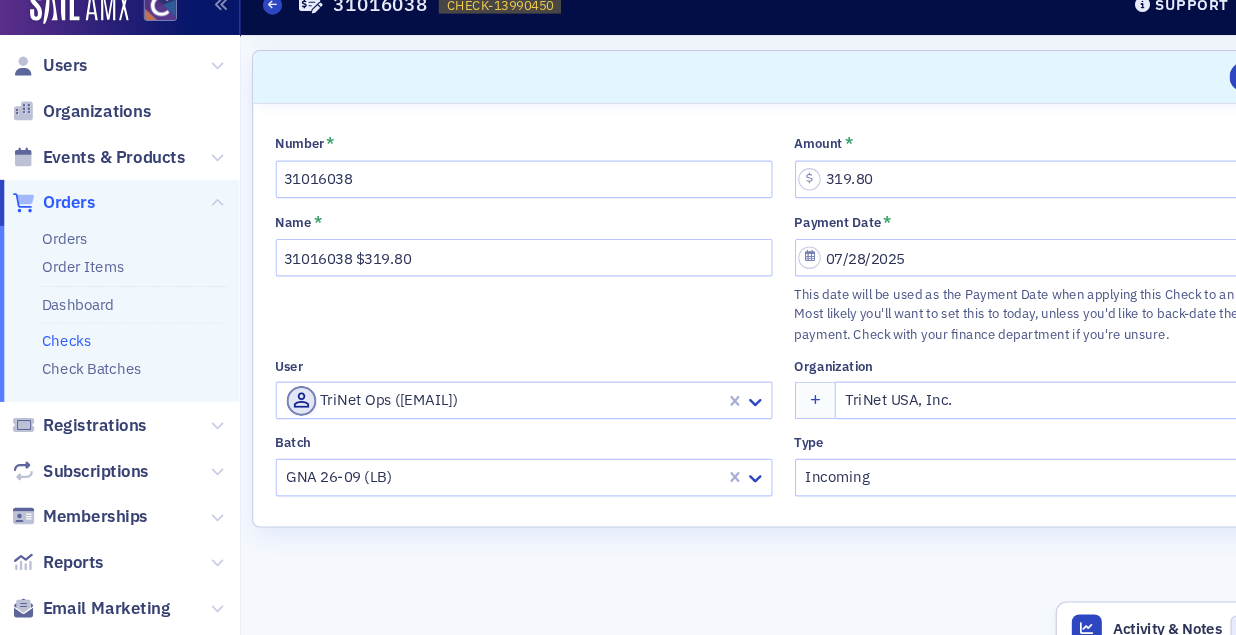 click on "Checks" 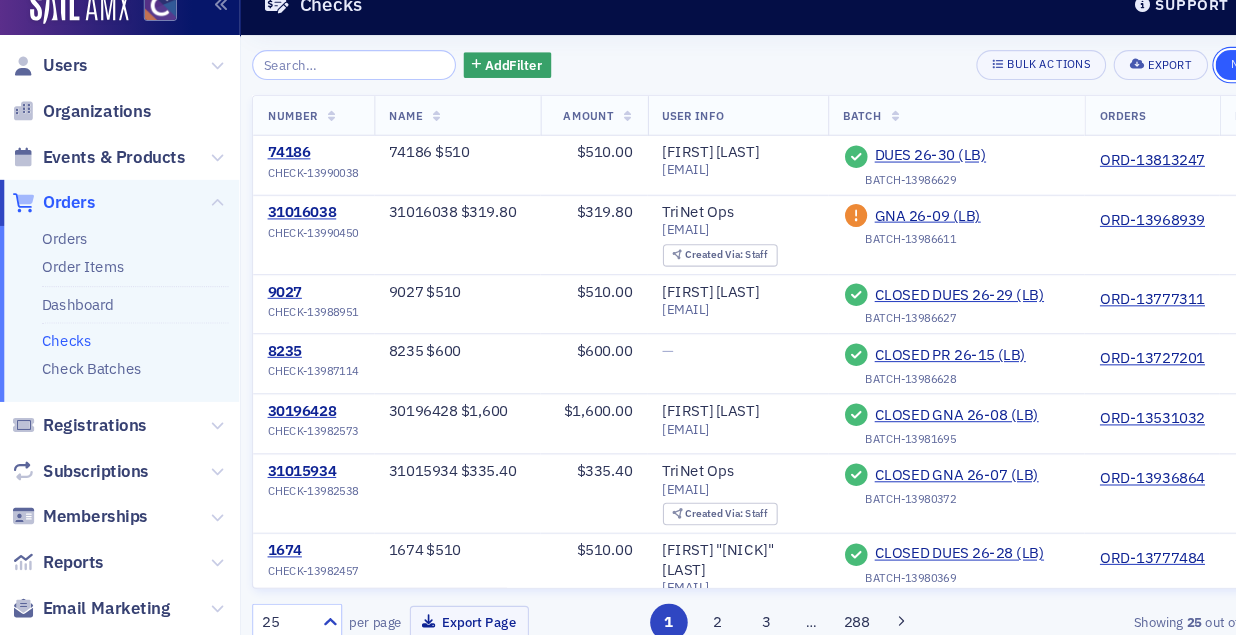click on "New Check" 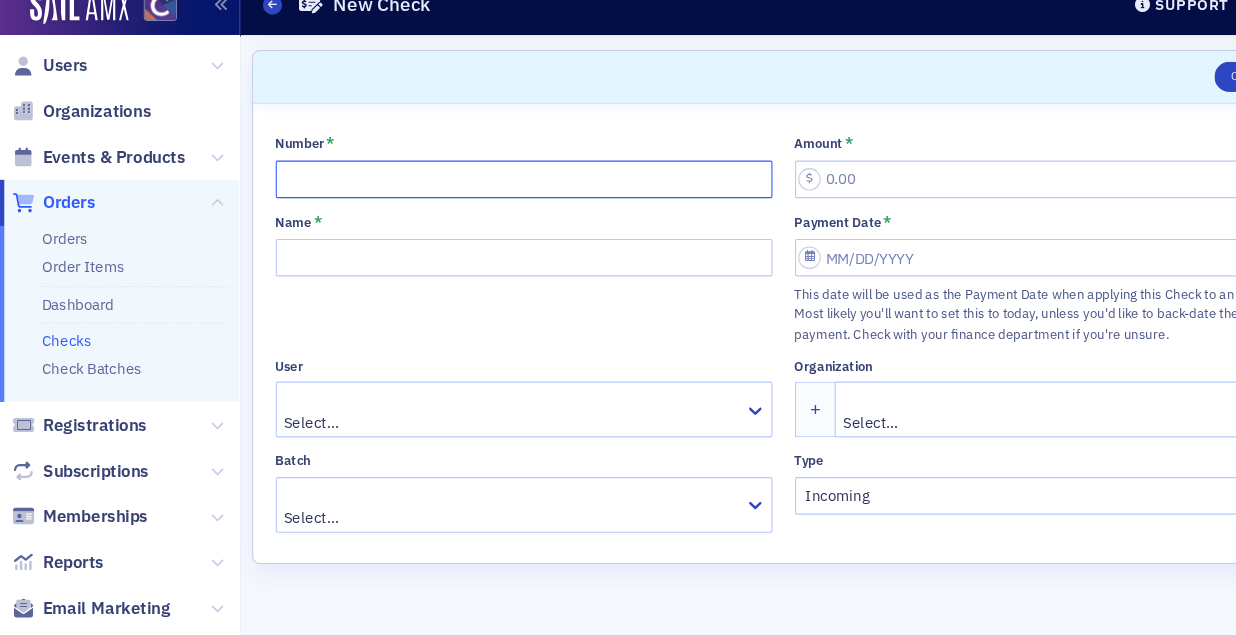 click on "Number *" 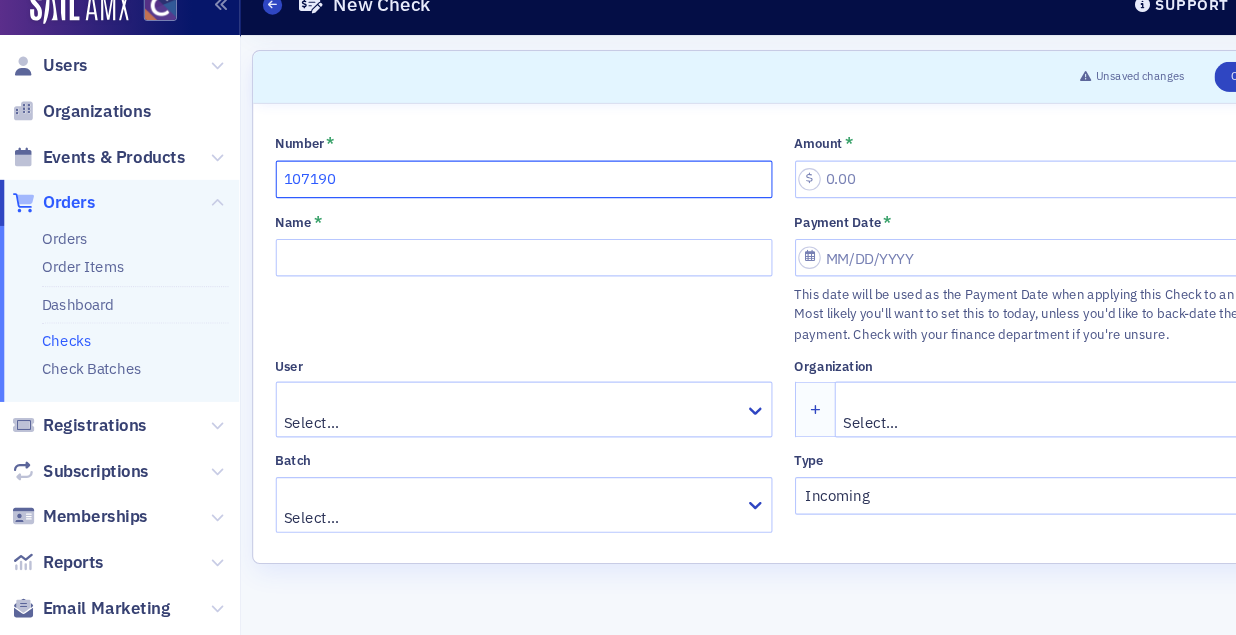 type on "107190" 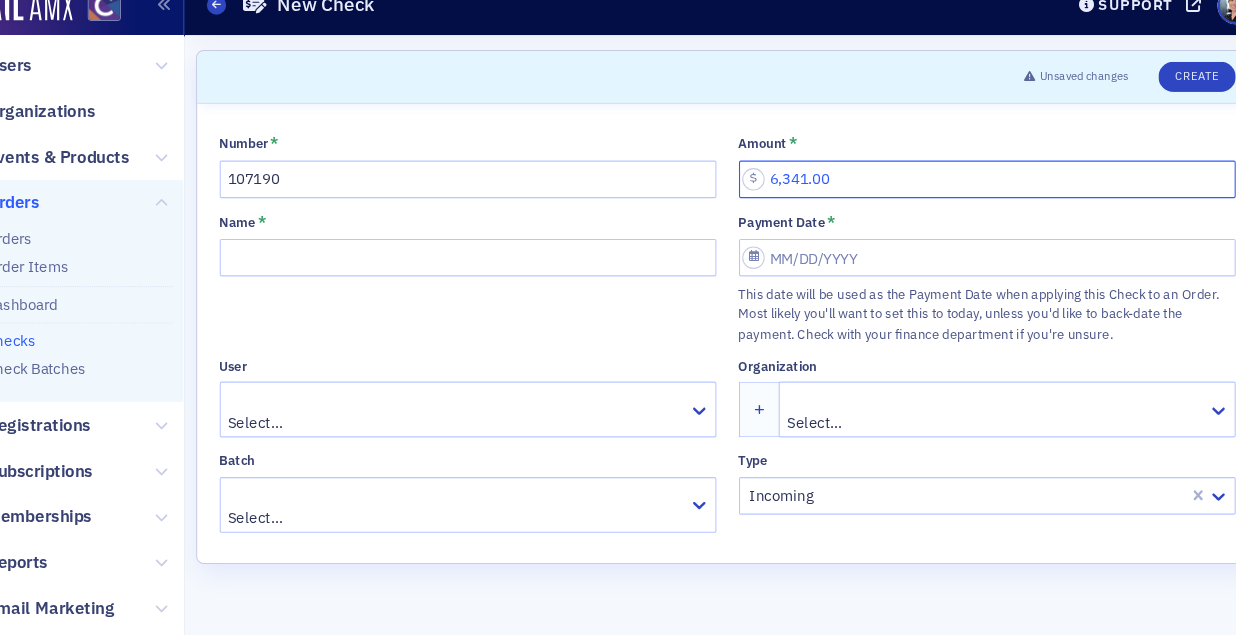 type on "6,341.00" 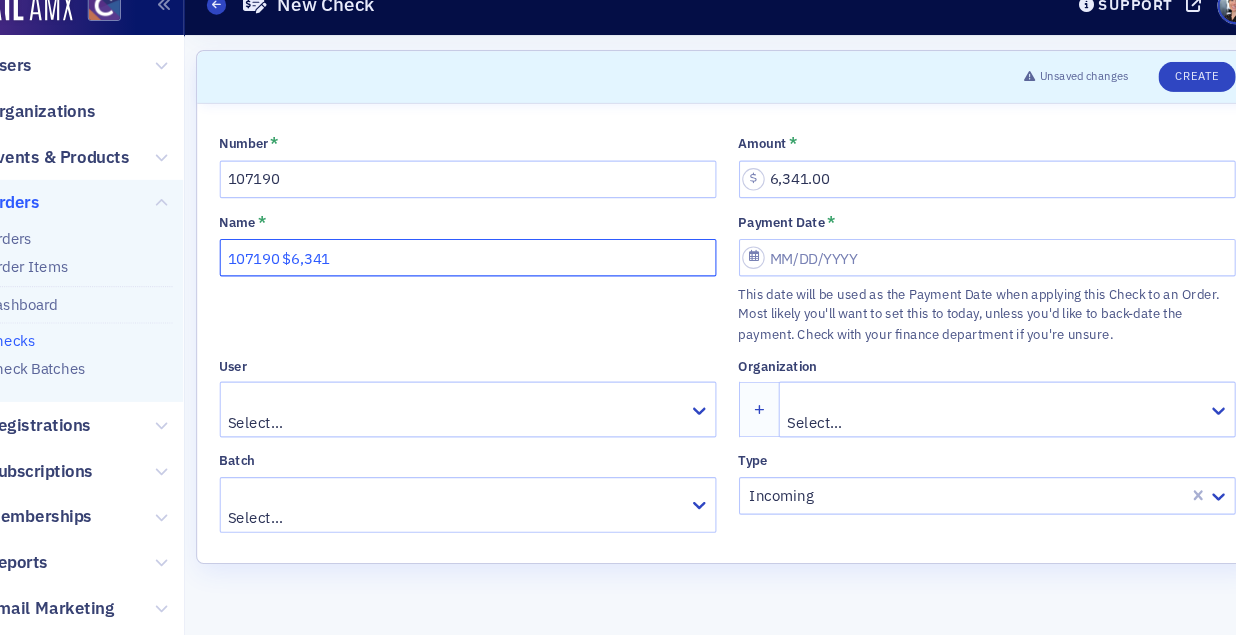 type on "107190 $6,341" 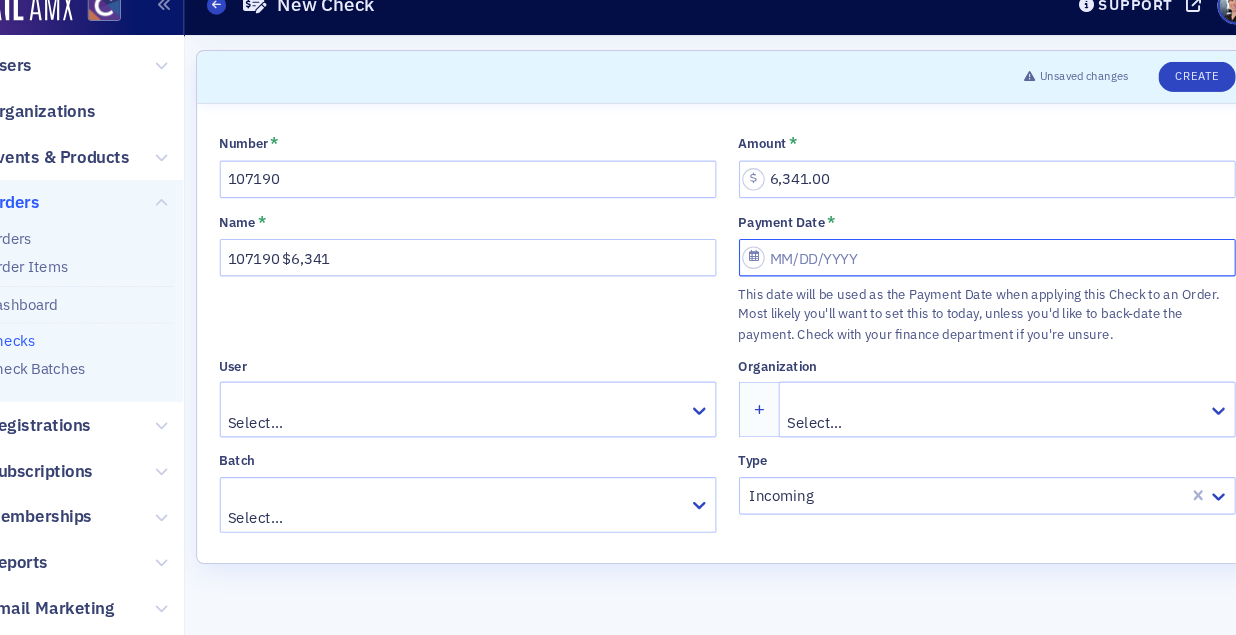 select on "7" 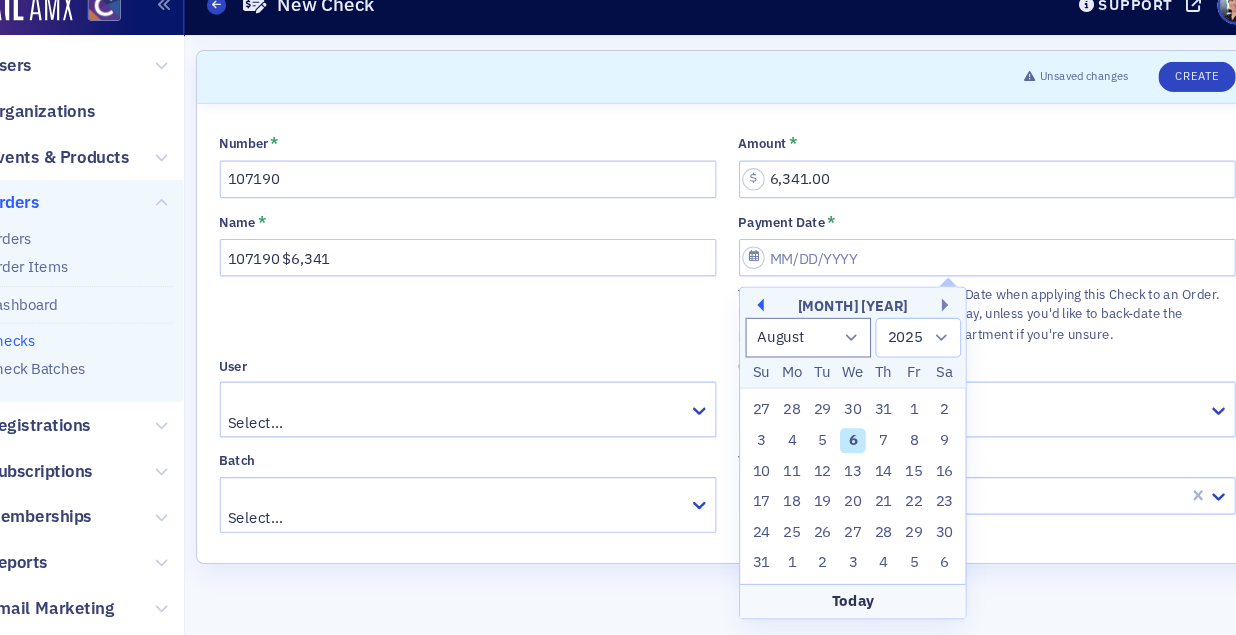 click on "Previous Month" at bounding box center (758, 308) 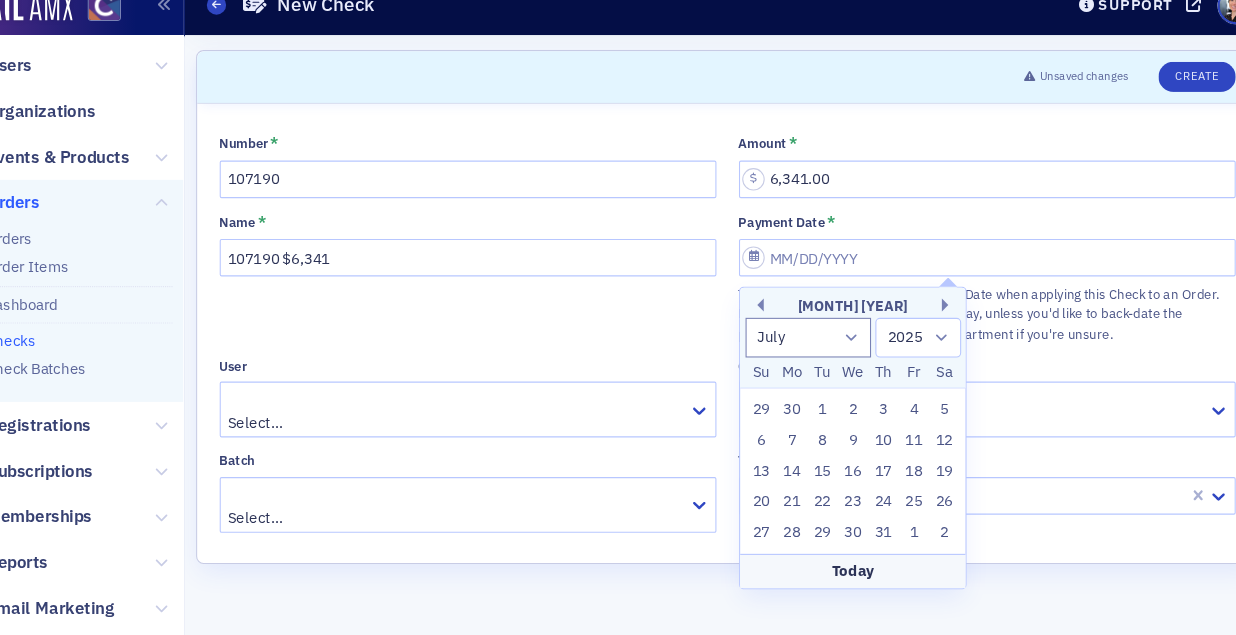 drag, startPoint x: 791, startPoint y: 519, endPoint x: 715, endPoint y: 497, distance: 79.12016 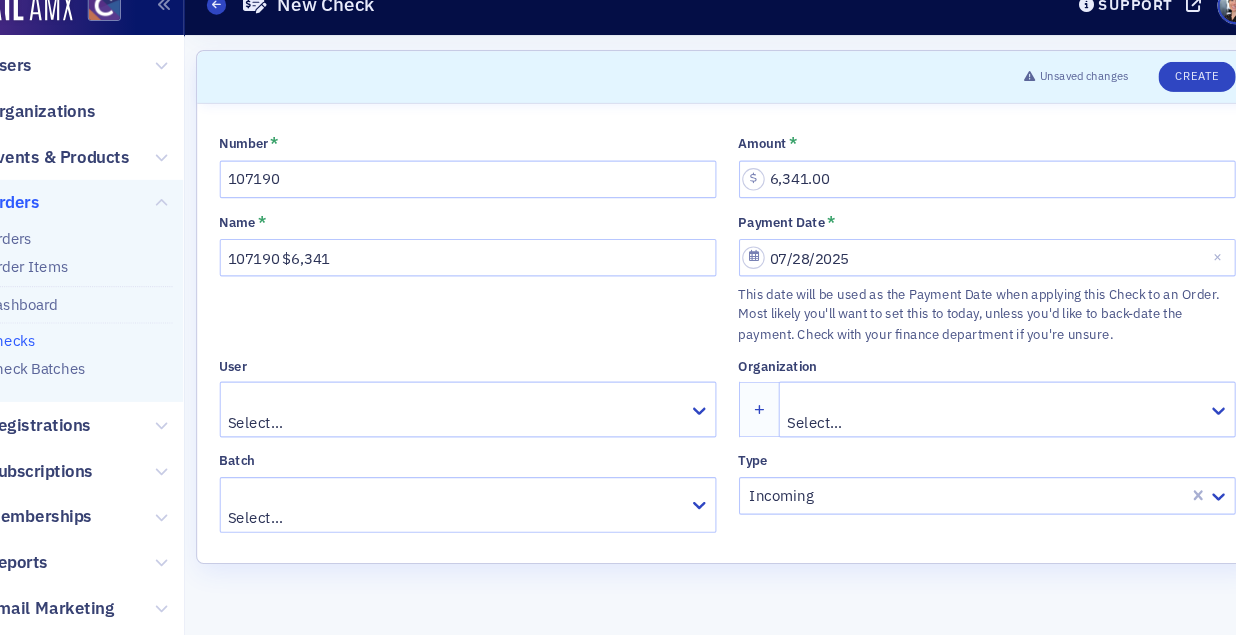 click 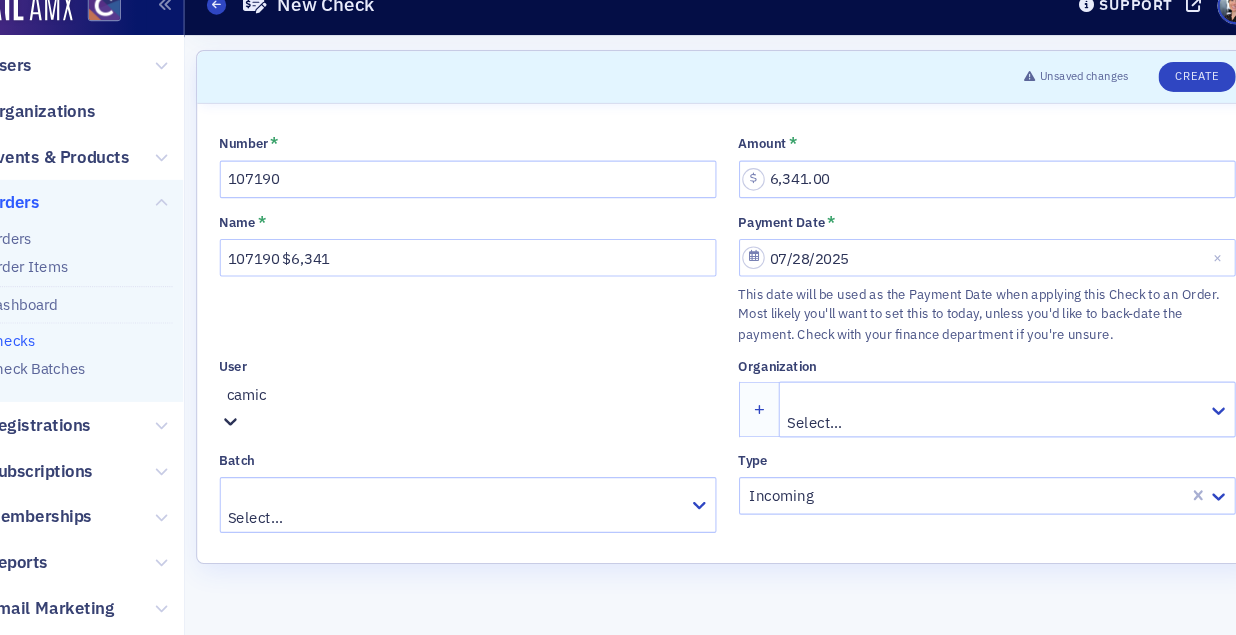 type on "camico" 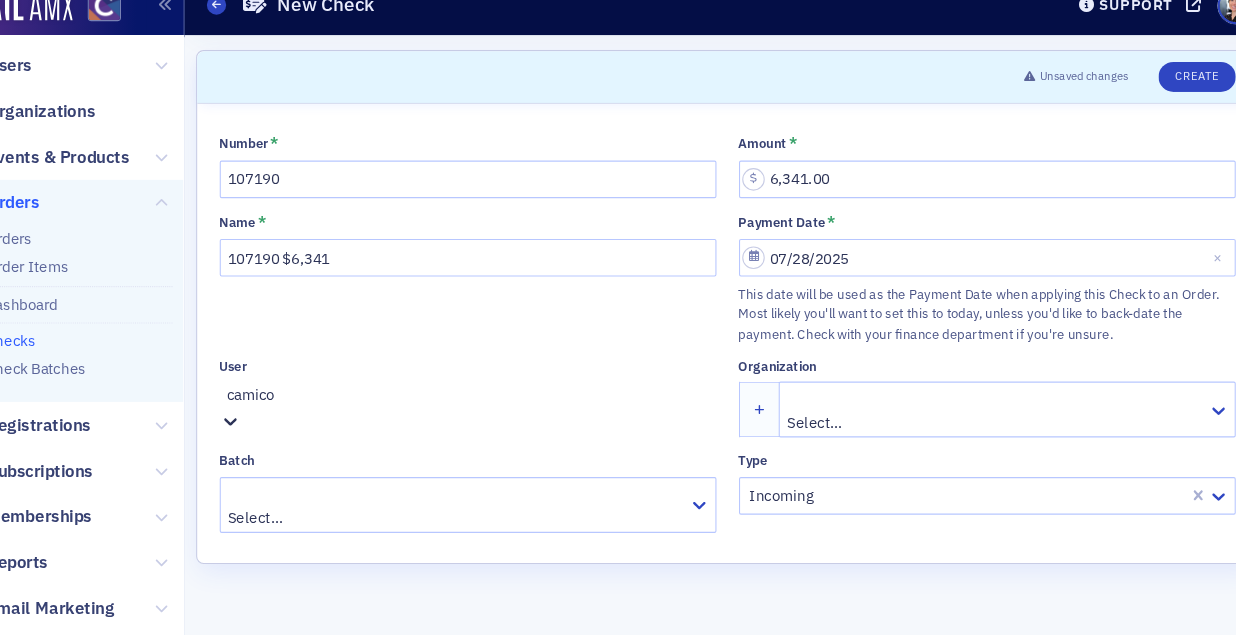 drag, startPoint x: 364, startPoint y: 478, endPoint x: 375, endPoint y: 468, distance: 14.866069 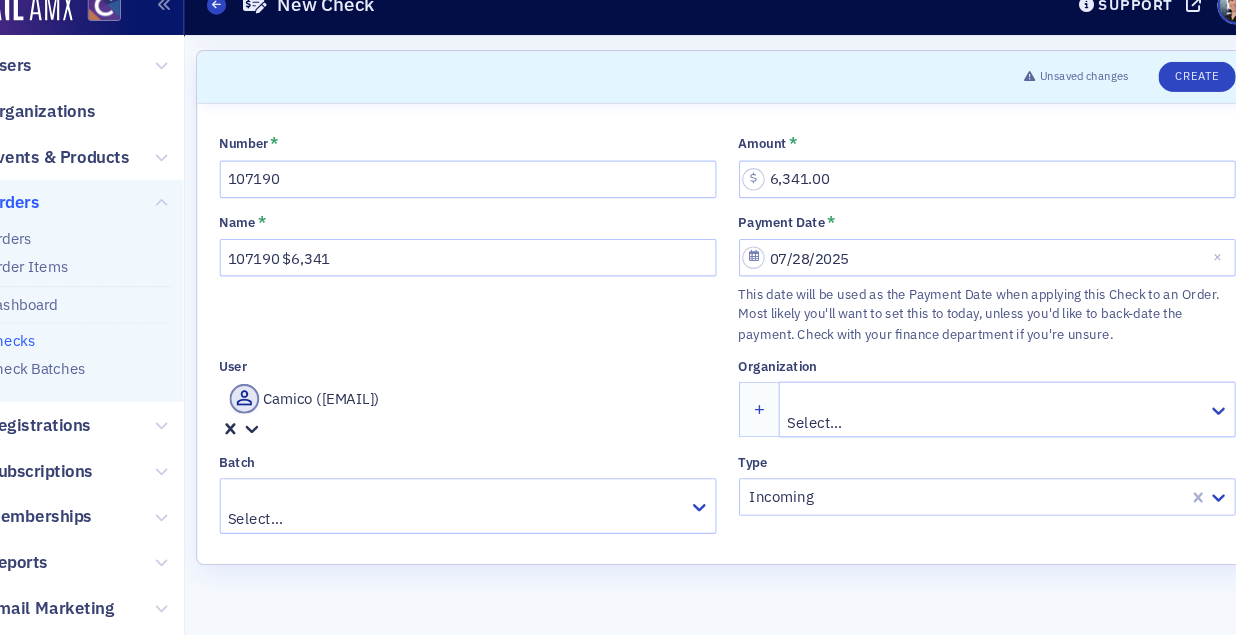 click 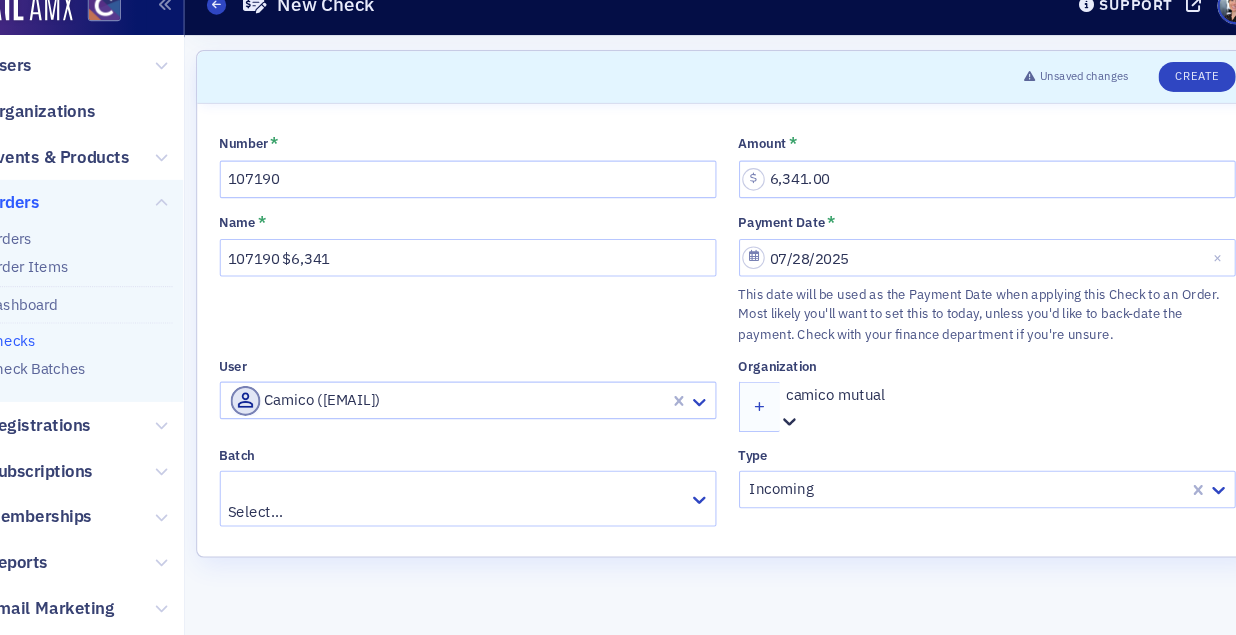 type on "camico mutual." 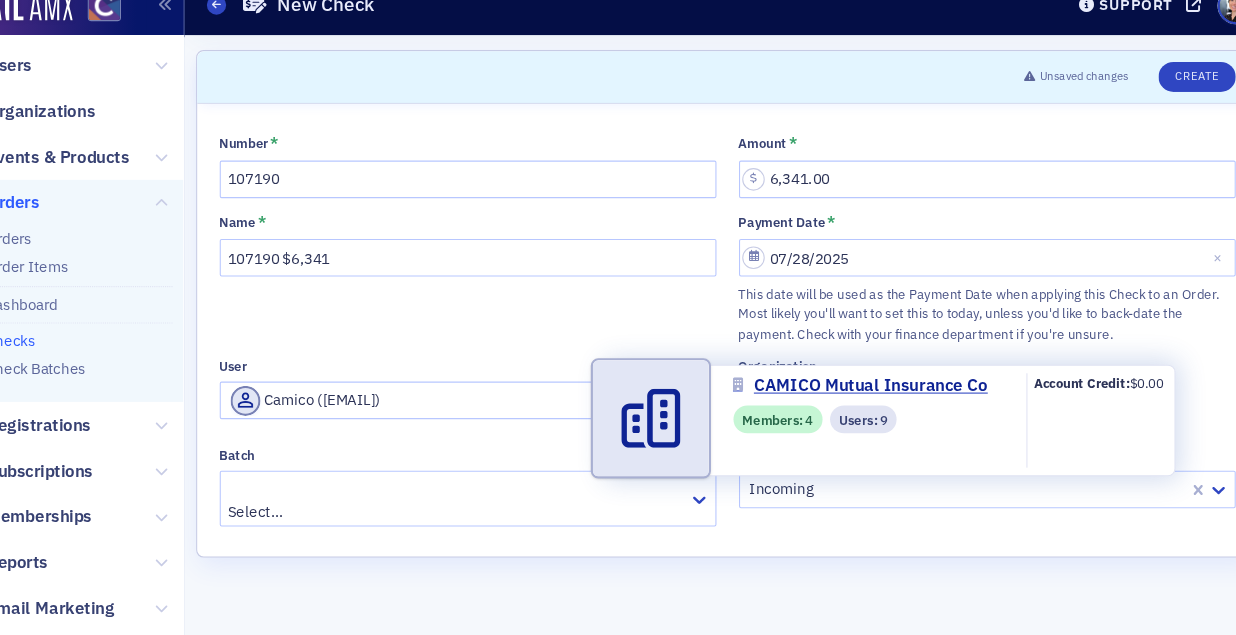 click on "CAMICO Mutual Insurance Co" at bounding box center [93, 666] 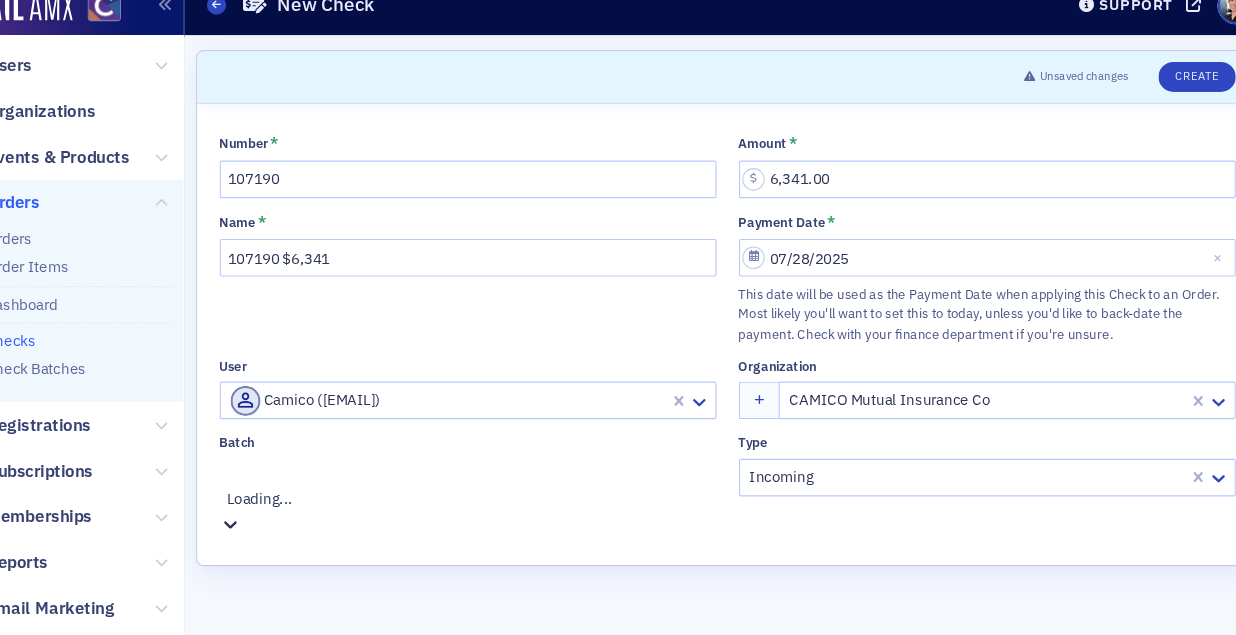 click 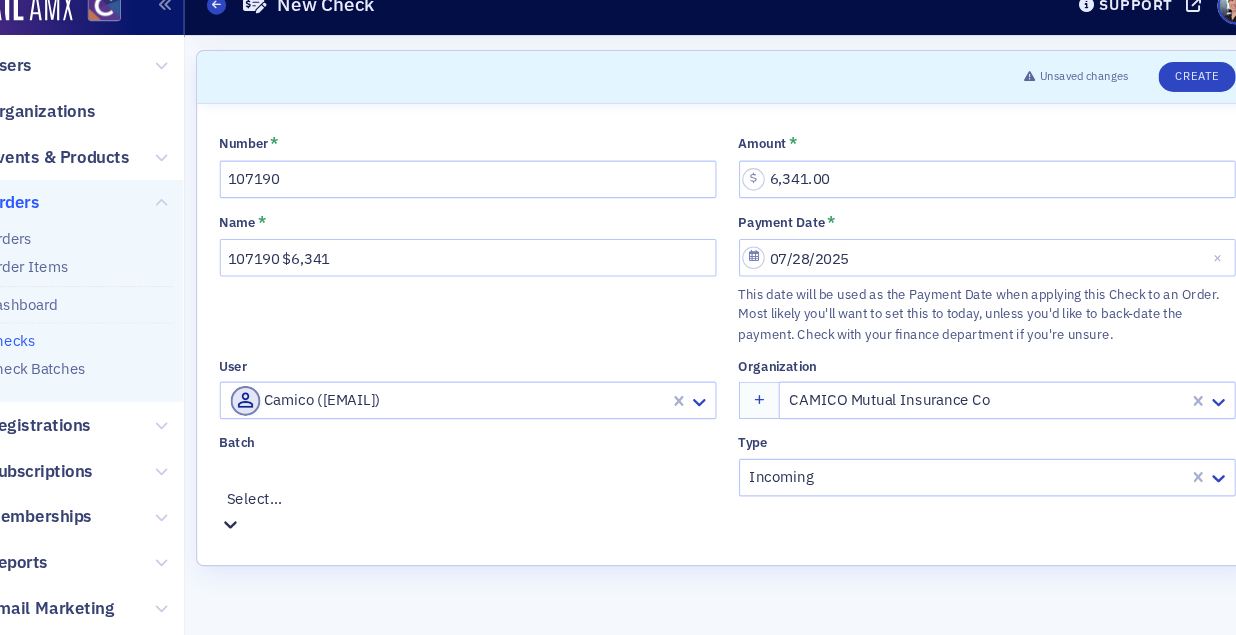 click on "GNA 26-09 (LB)" at bounding box center [49, 645] 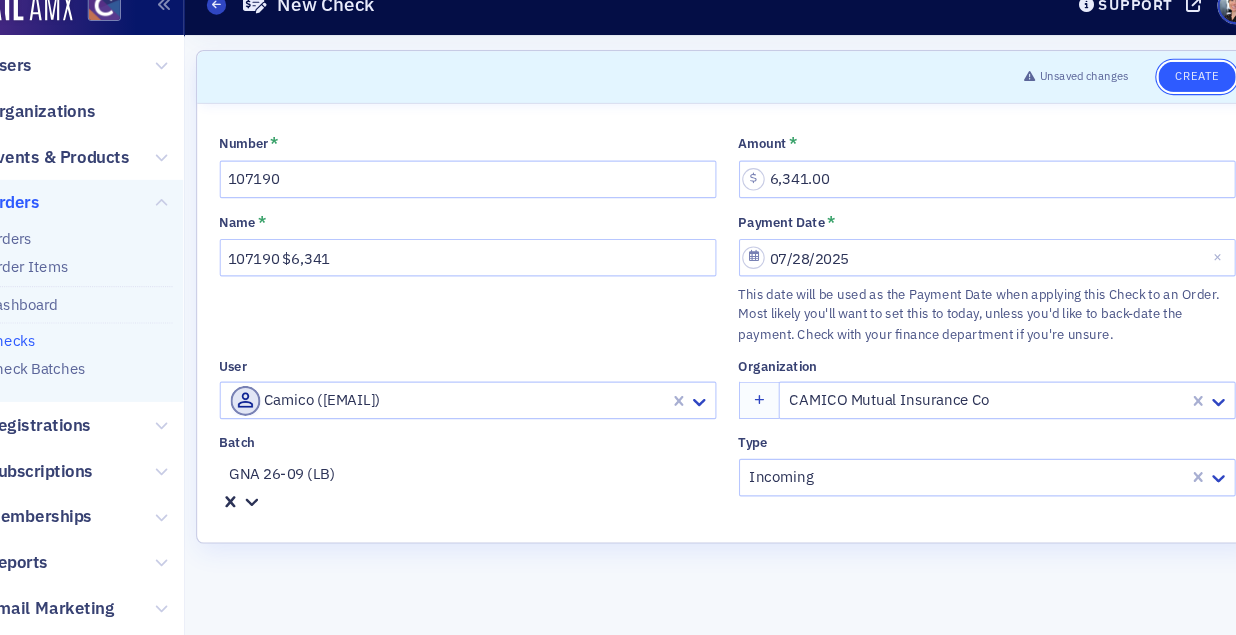 drag, startPoint x: 1171, startPoint y: 92, endPoint x: 1132, endPoint y: 98, distance: 39.45884 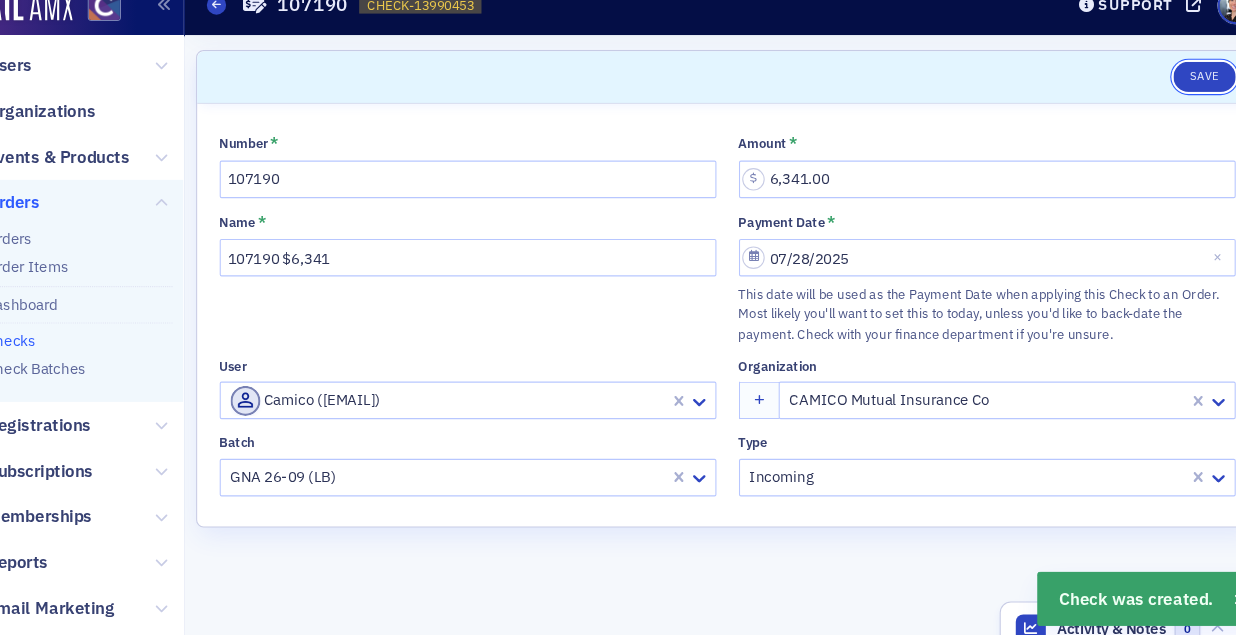 drag, startPoint x: 1182, startPoint y: 97, endPoint x: 1031, endPoint y: 107, distance: 151.33076 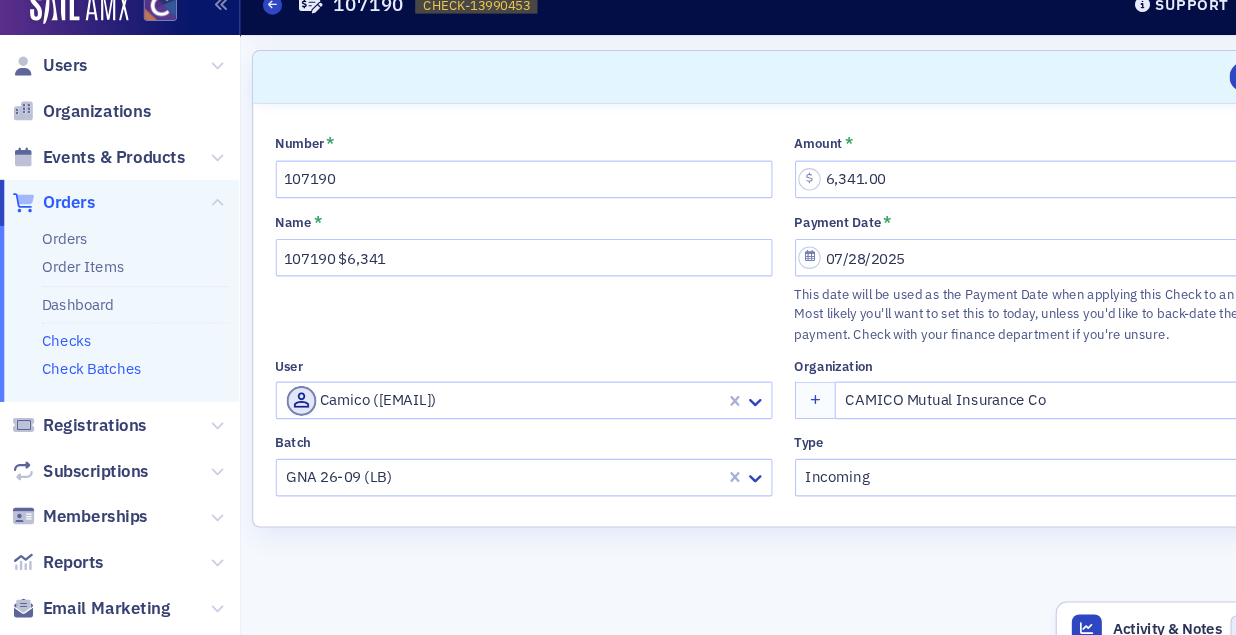 click on "Check Batches" 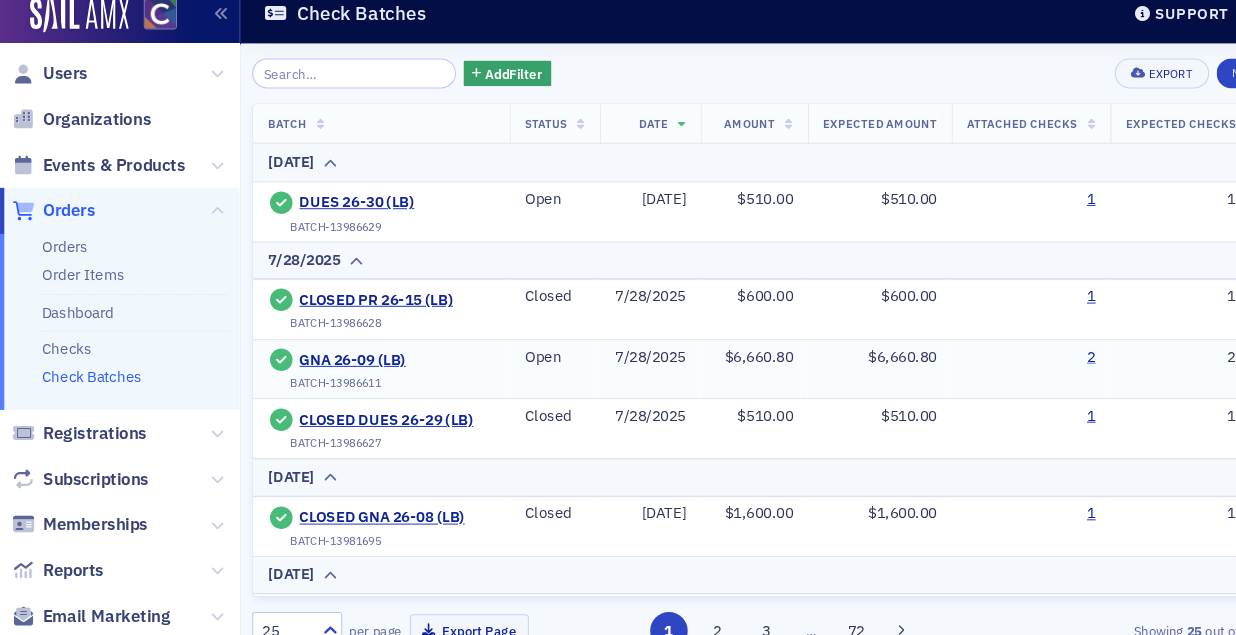 click on "2" 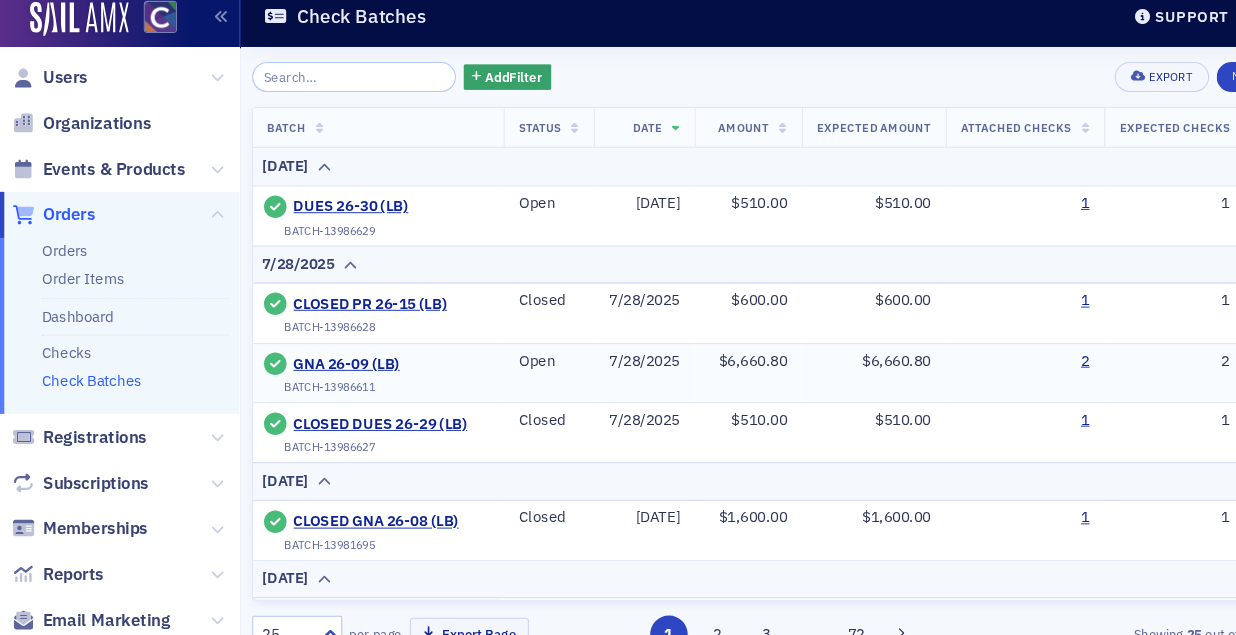 scroll, scrollTop: 0, scrollLeft: 7, axis: horizontal 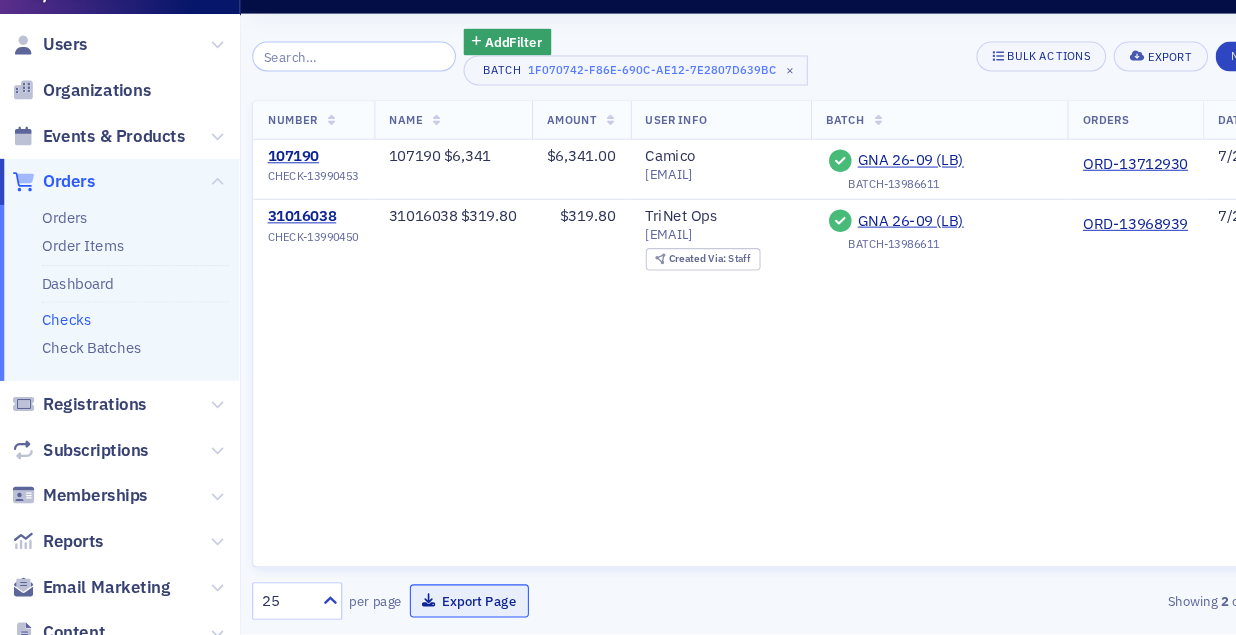 click on "Export Page" 